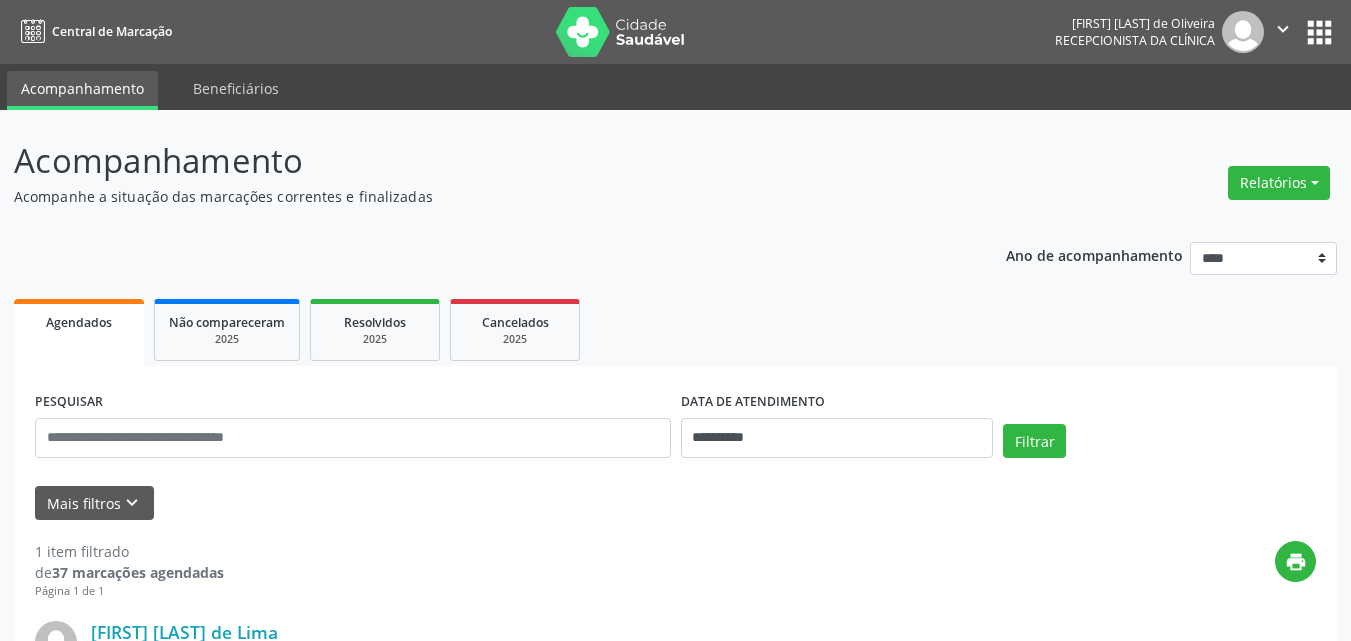 scroll, scrollTop: 0, scrollLeft: 0, axis: both 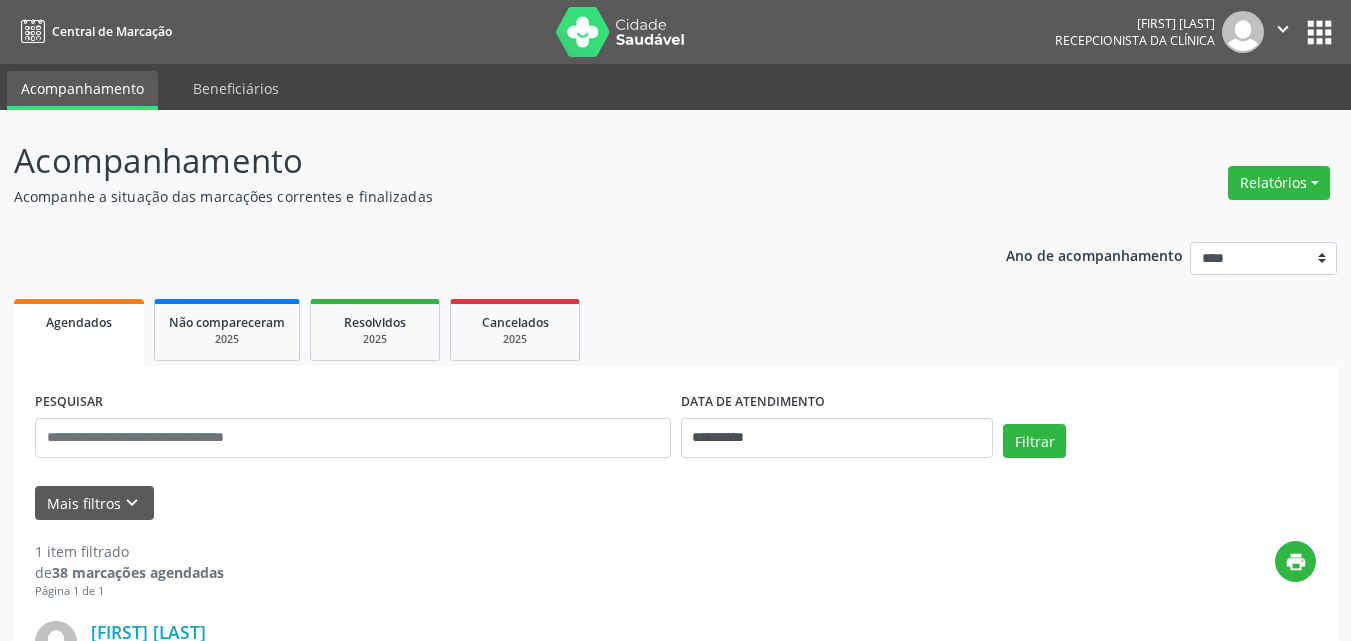 drag, startPoint x: 725, startPoint y: 410, endPoint x: 745, endPoint y: 466, distance: 59.464275 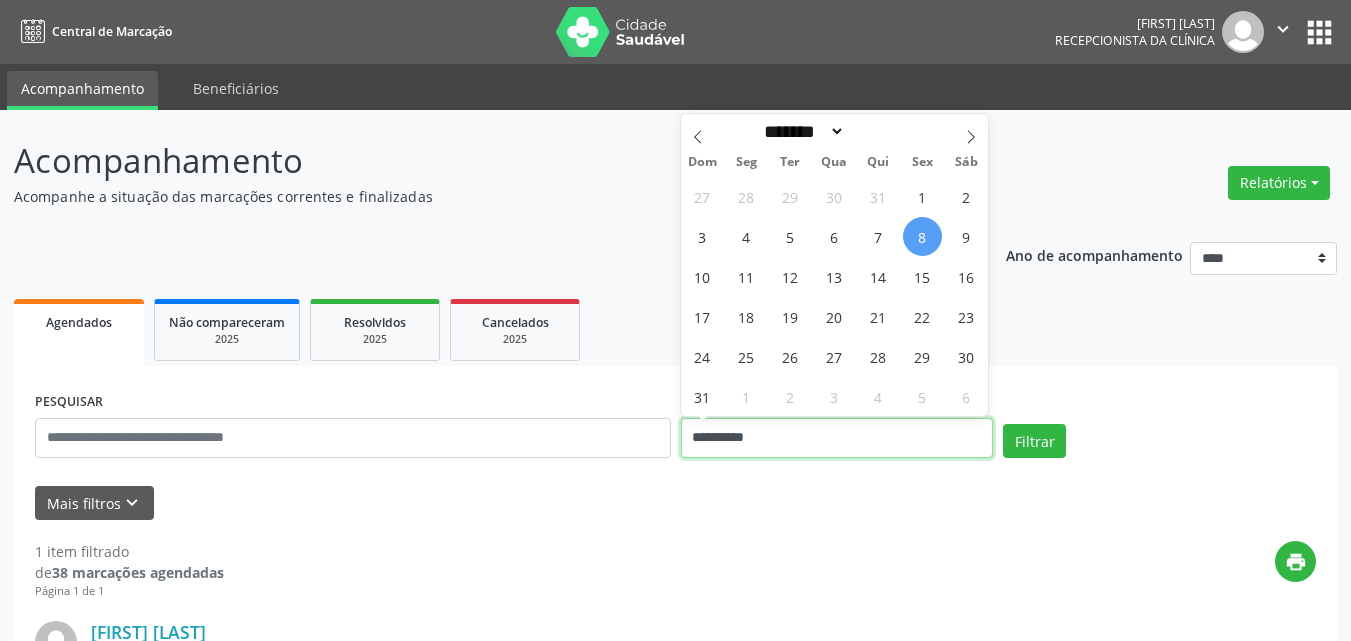 click on "**********" at bounding box center (837, 438) 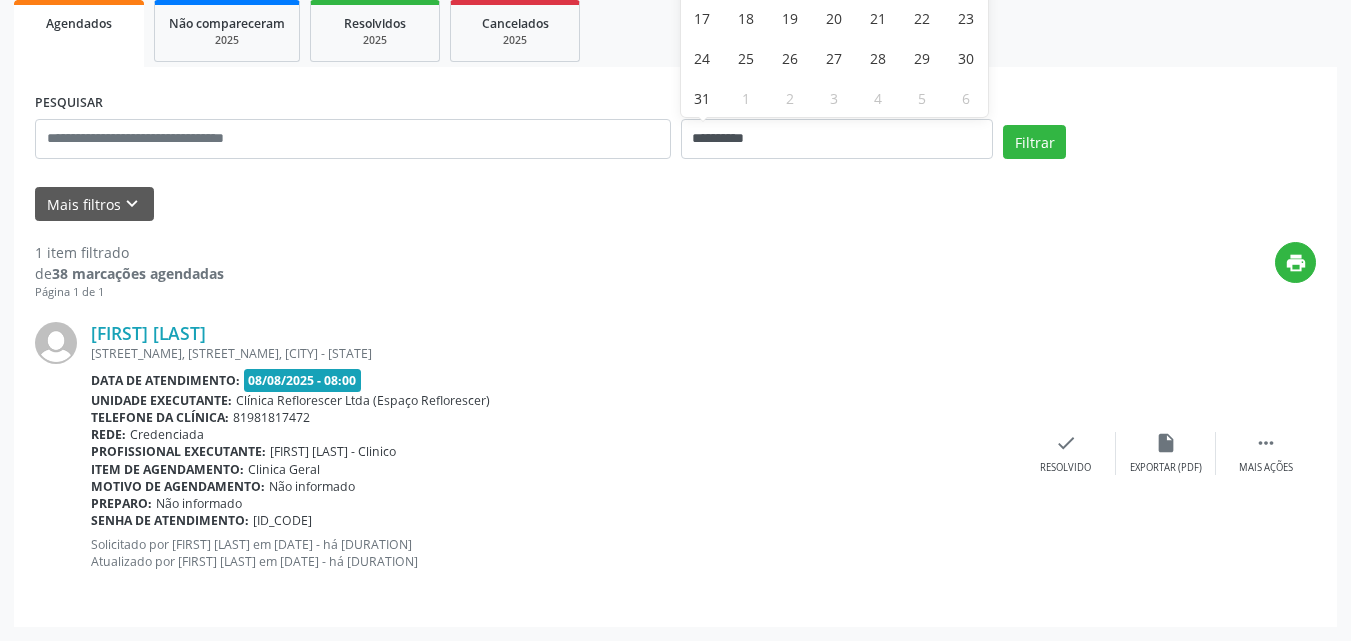 click on "[FIRST] [LAST]
[STREET_NAME], [STREET_NAME], [CITY] - [STATE]
Data de atendimento:
[DATE] - [TIME]
Unidade executante:
[COMPANY_NAME] ([COMPANY_NAME])
Telefone da clínica:
[PHONE]
Rede:
Credenciada
Profissional executante:
[FIRST] [LAST] - Clinico
Item de agendamento:
Clinica Geral
Motivo de agendamento:
Não informado
Preparo:
Não informado
Senha de atendimento:
[ID_CODE]
Solicitado por [FIRST] [LAST] em [DATE] - há [DURATION]
Atualizado por [FIRST] [LAST] em [DATE] - há [DURATION]

Mais ações
insert_drive_file
Exportar (PDF)
check
Resolvido" at bounding box center (675, 453) 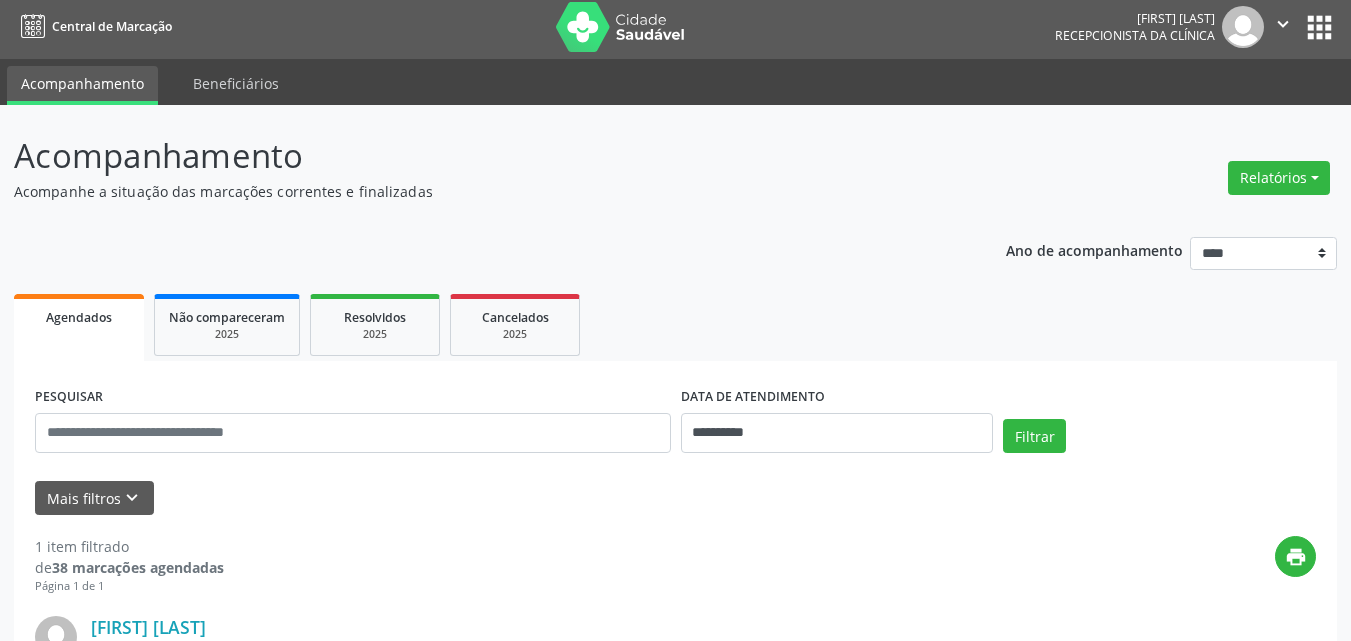 scroll, scrollTop: 0, scrollLeft: 0, axis: both 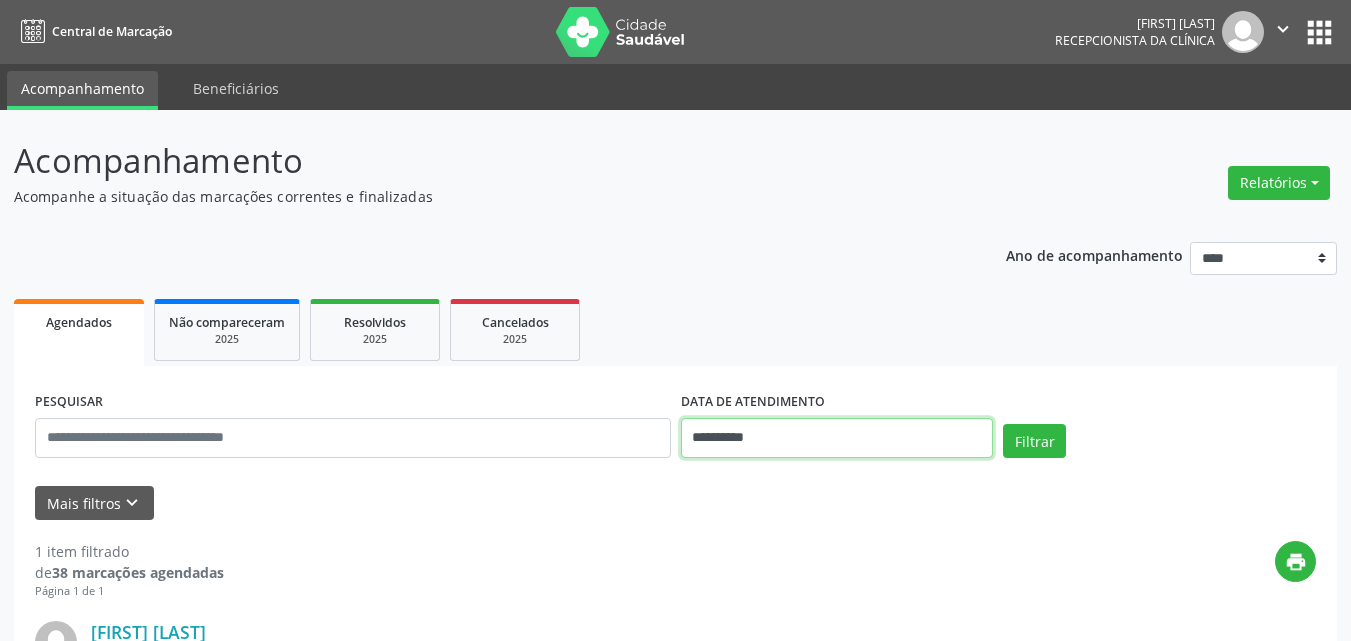 click on "**********" at bounding box center [837, 438] 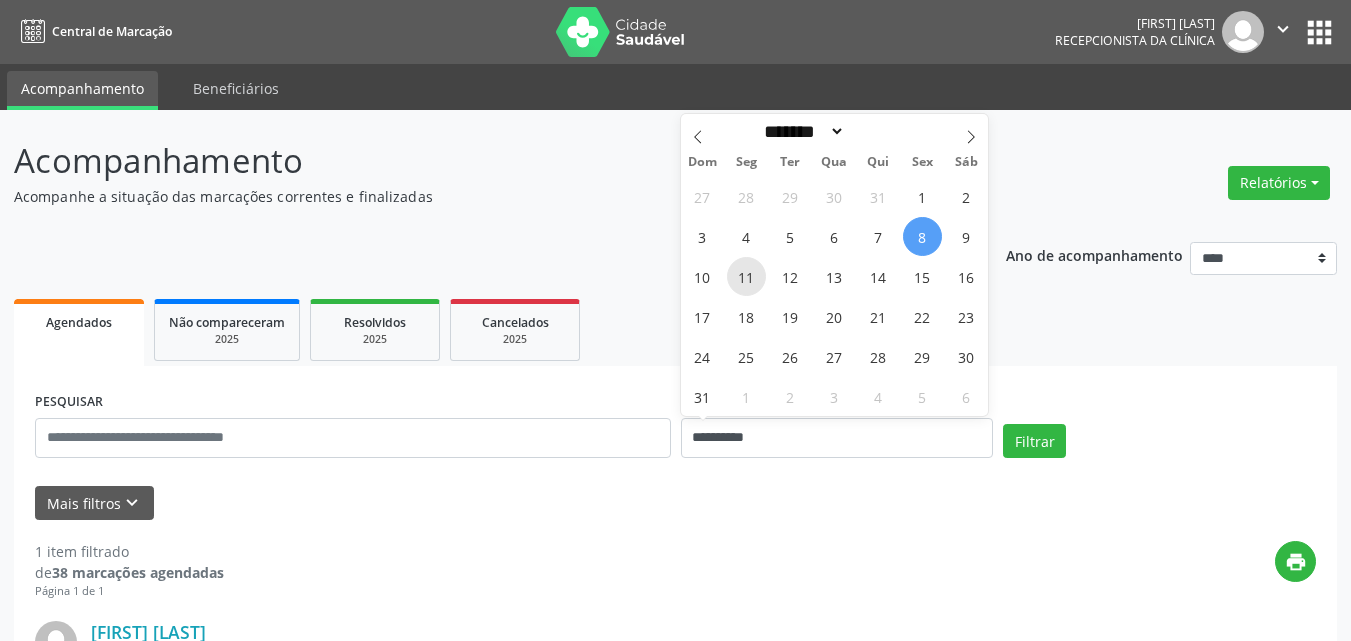 click on "11" at bounding box center (746, 276) 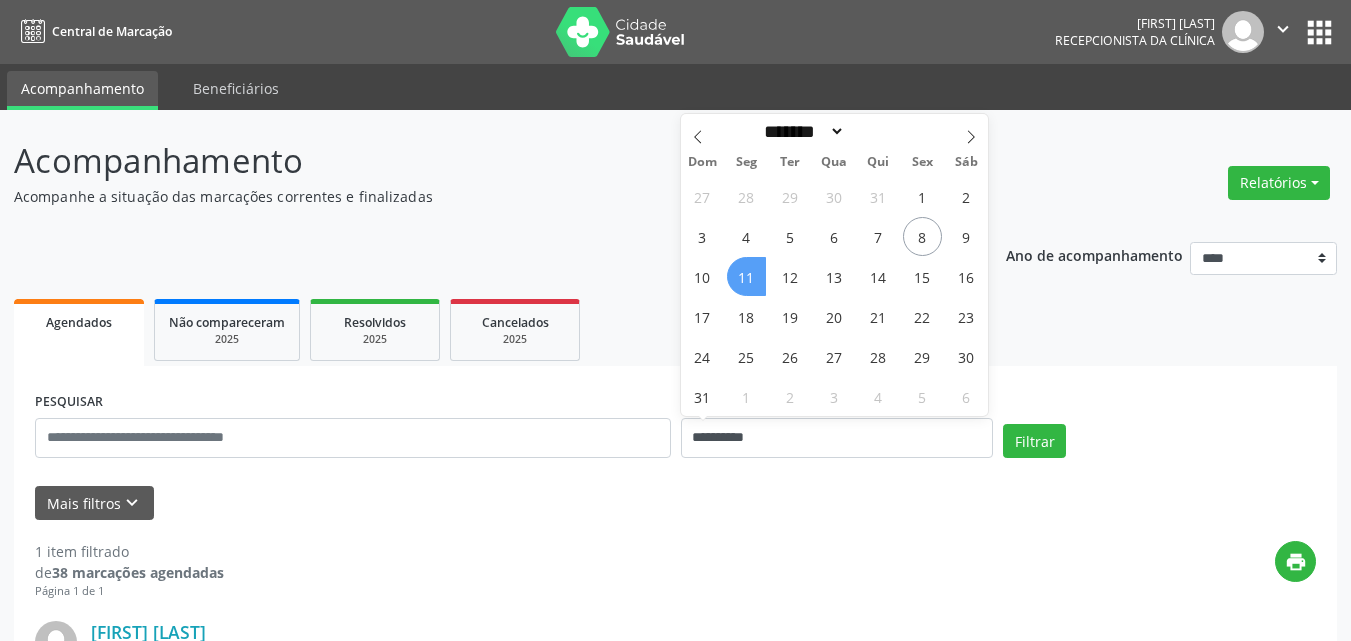 click on "11" at bounding box center (746, 276) 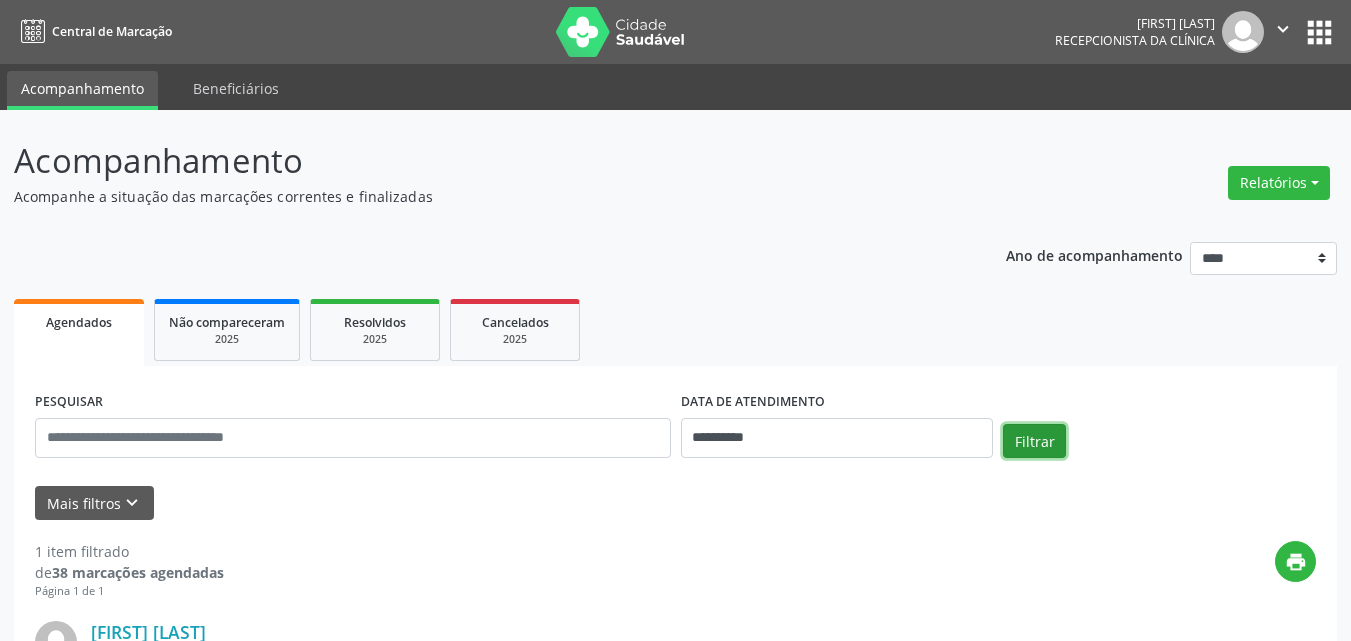 click on "Filtrar" at bounding box center [1034, 441] 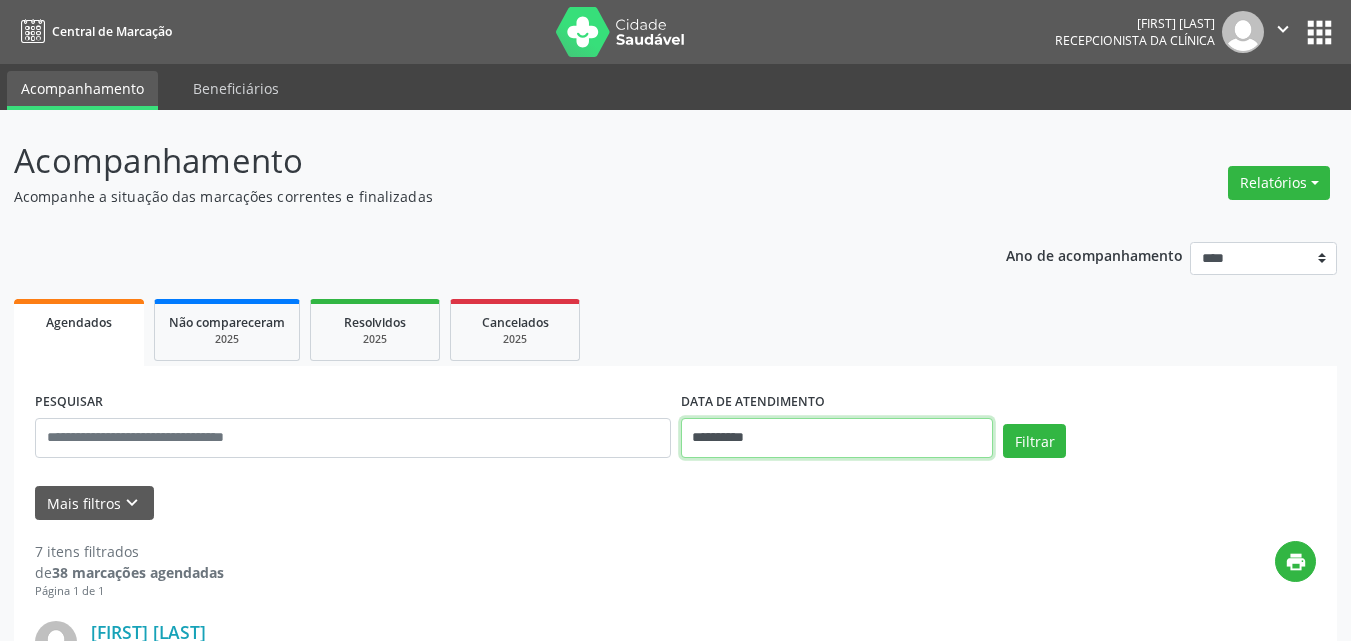 click on "**********" at bounding box center [837, 438] 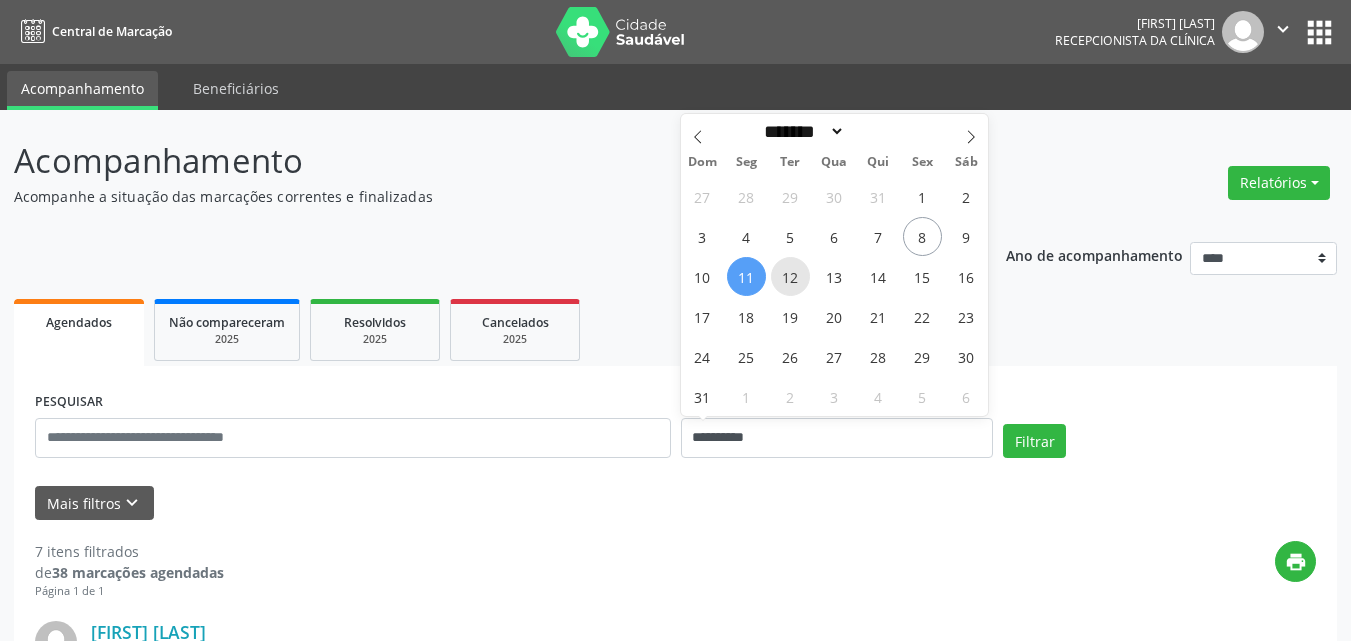 click on "12" at bounding box center [790, 276] 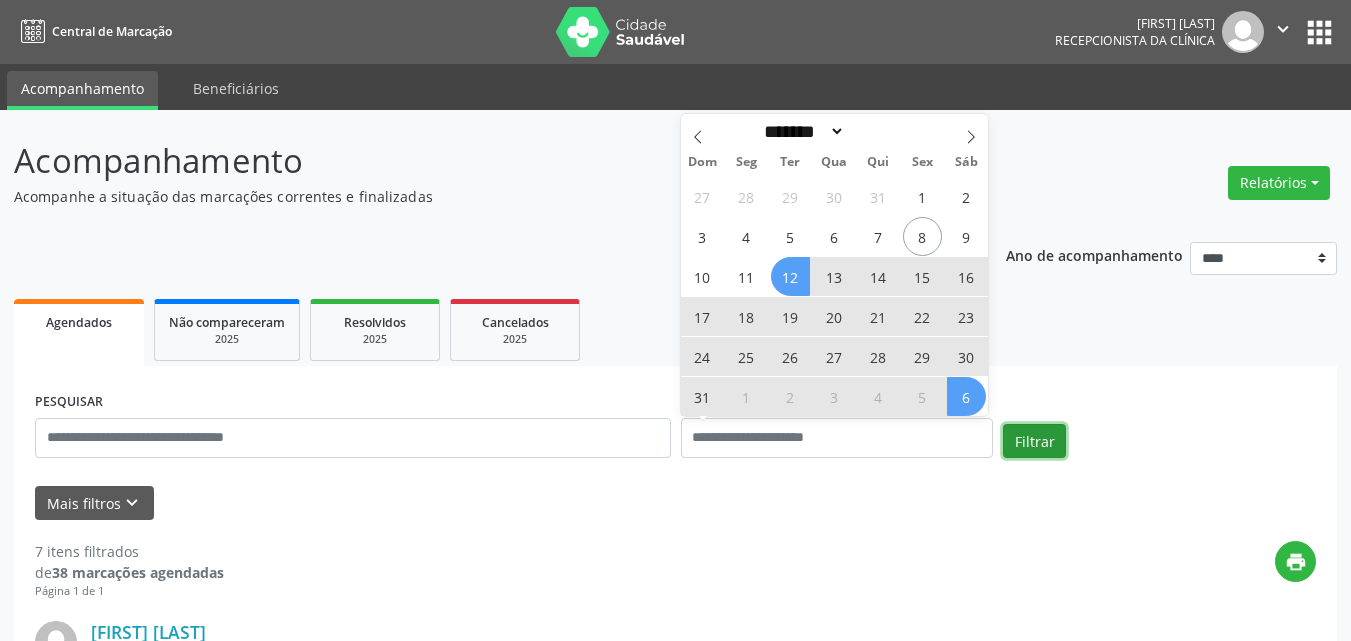 click on "Filtrar" at bounding box center (1034, 441) 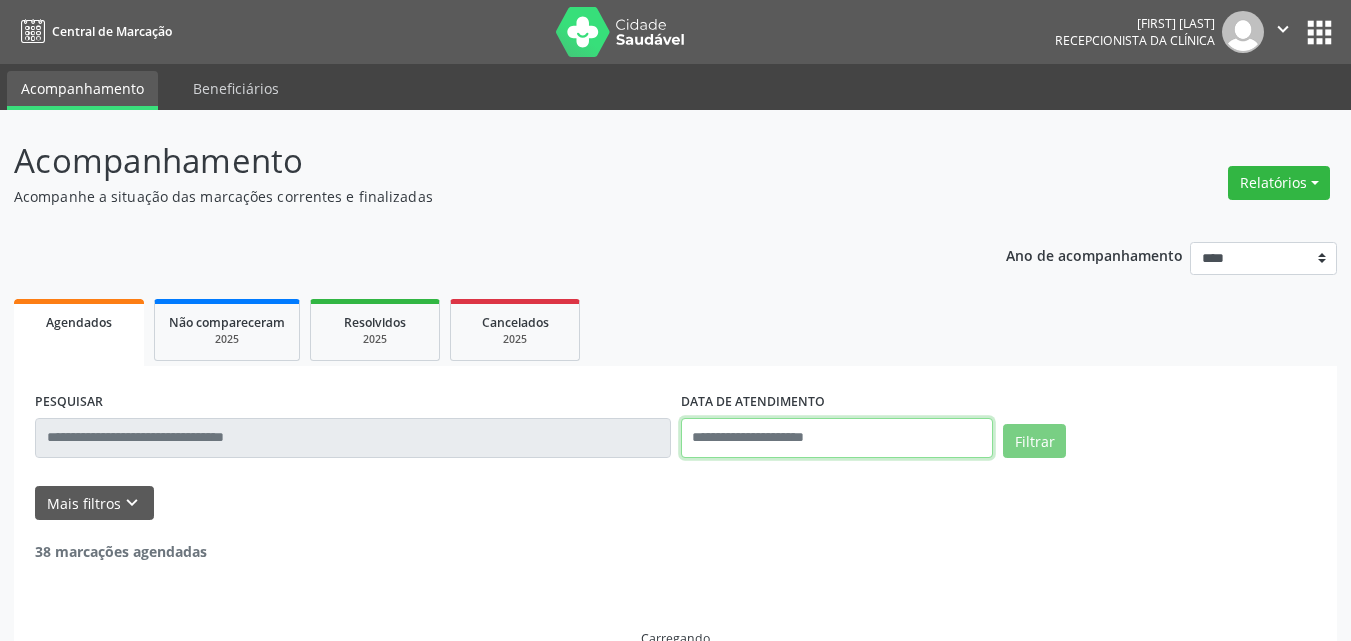 click at bounding box center [837, 438] 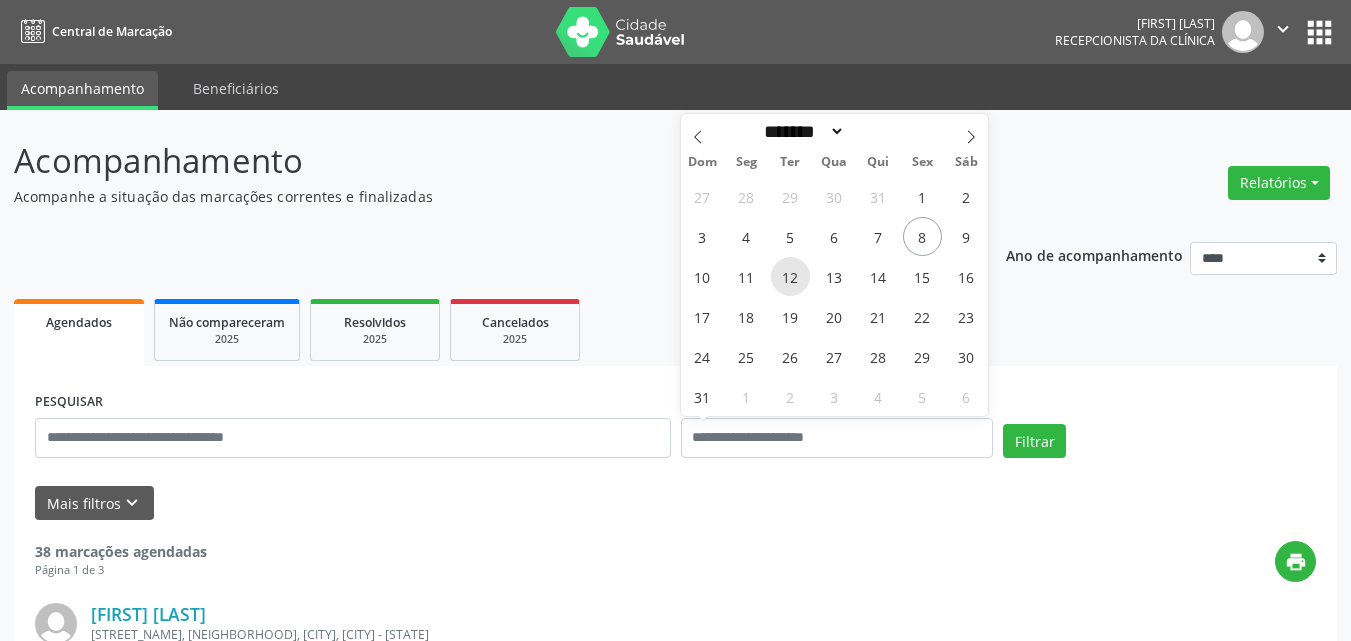 click on "12" at bounding box center (790, 276) 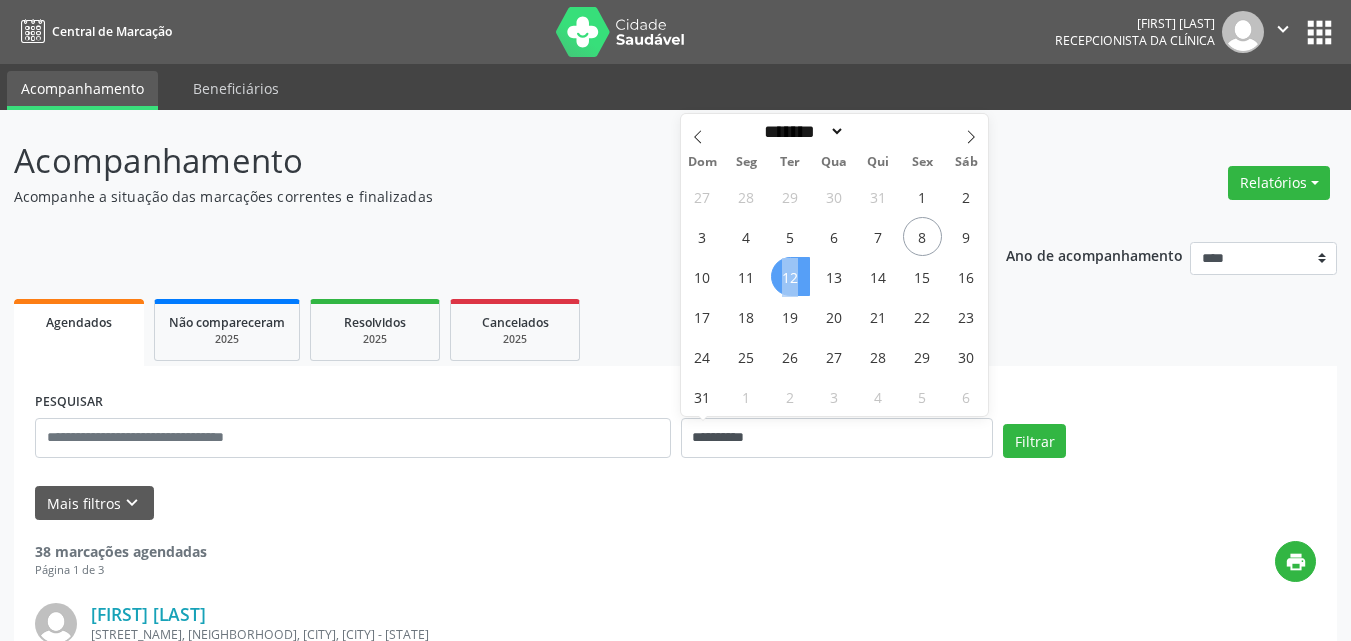 click on "12" at bounding box center (790, 276) 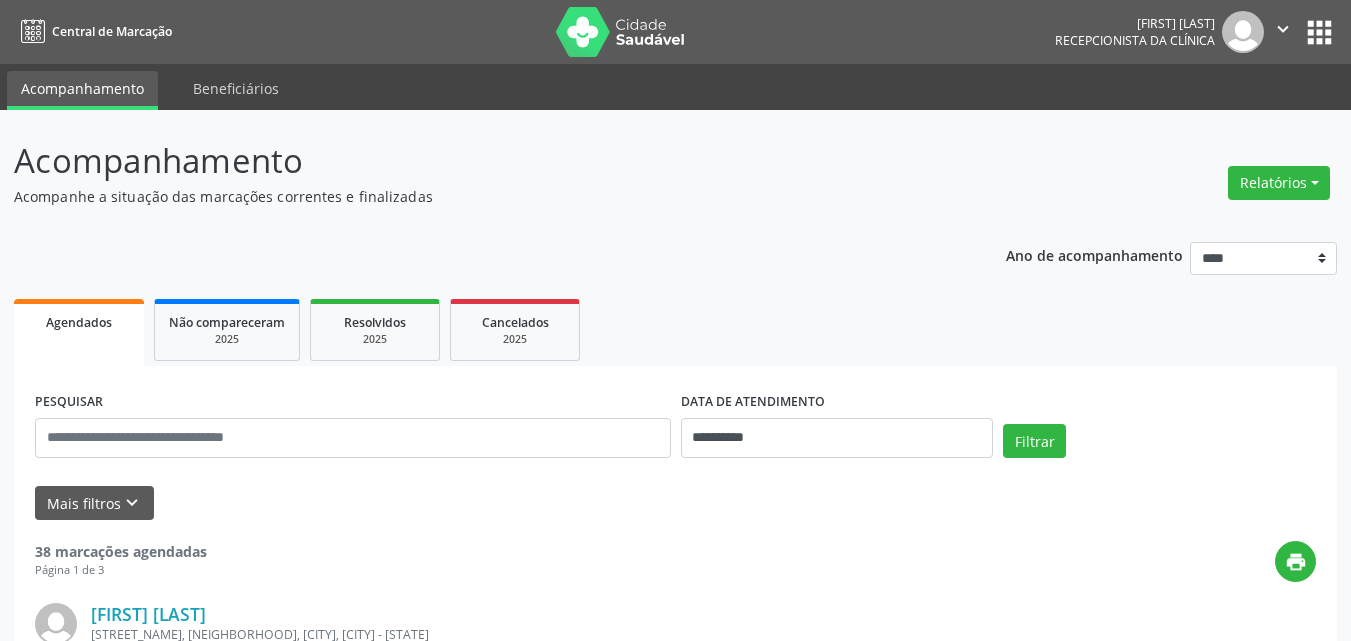 click on "Filtrar" at bounding box center (1159, 448) 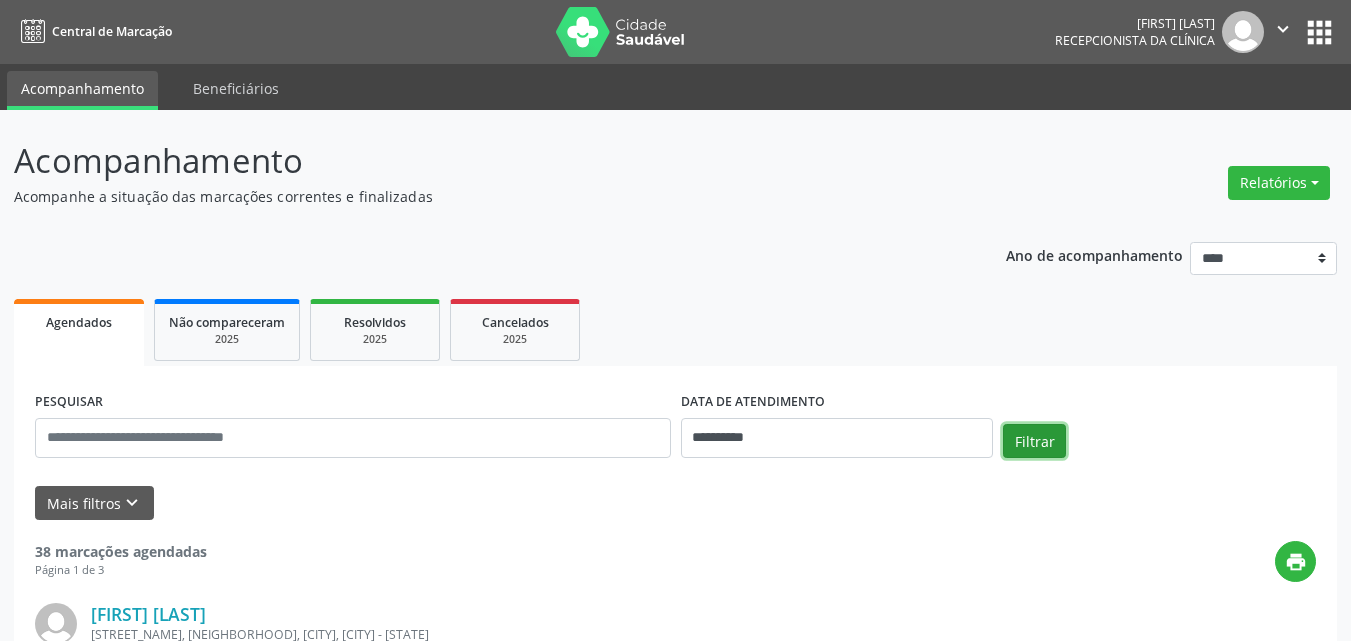 click on "Filtrar" at bounding box center (1034, 441) 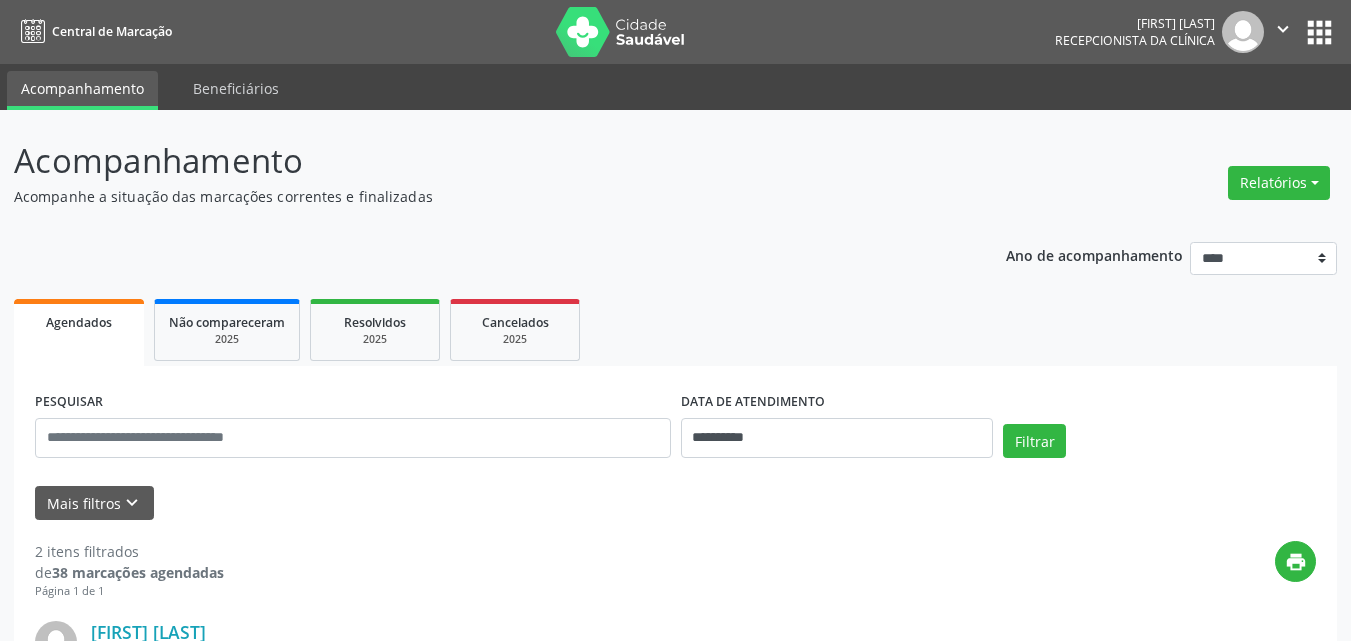 click on "**********" at bounding box center [837, 429] 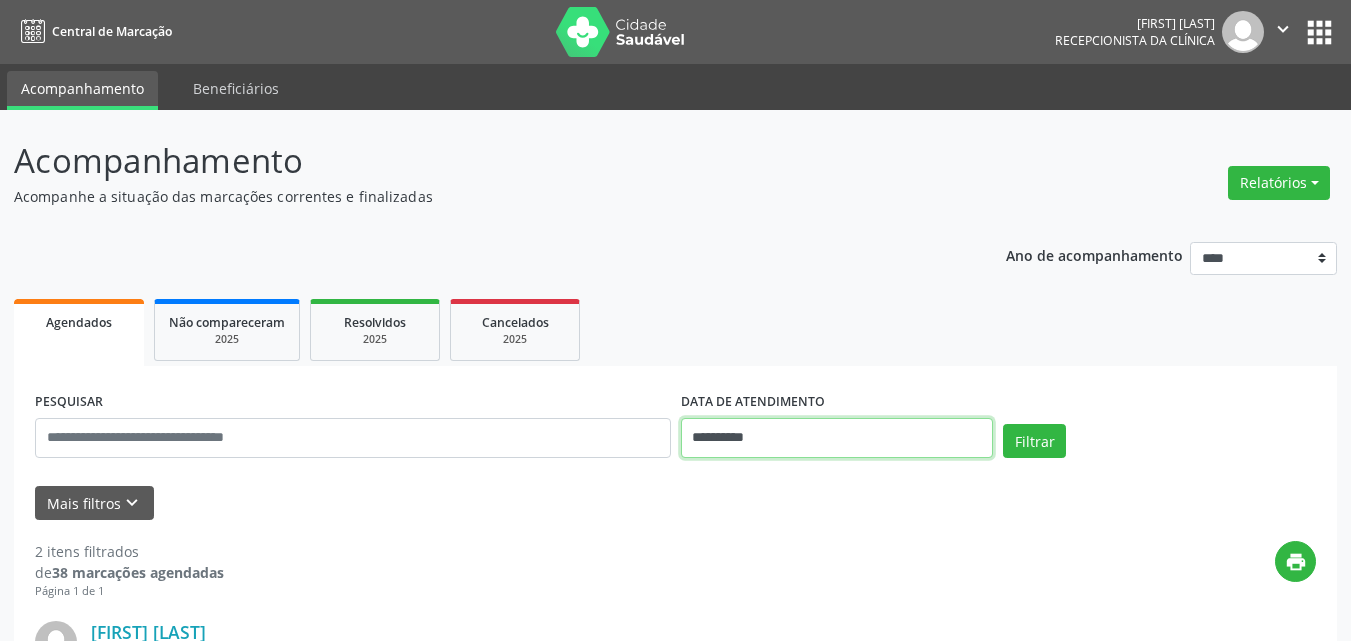 click on "**********" at bounding box center (837, 438) 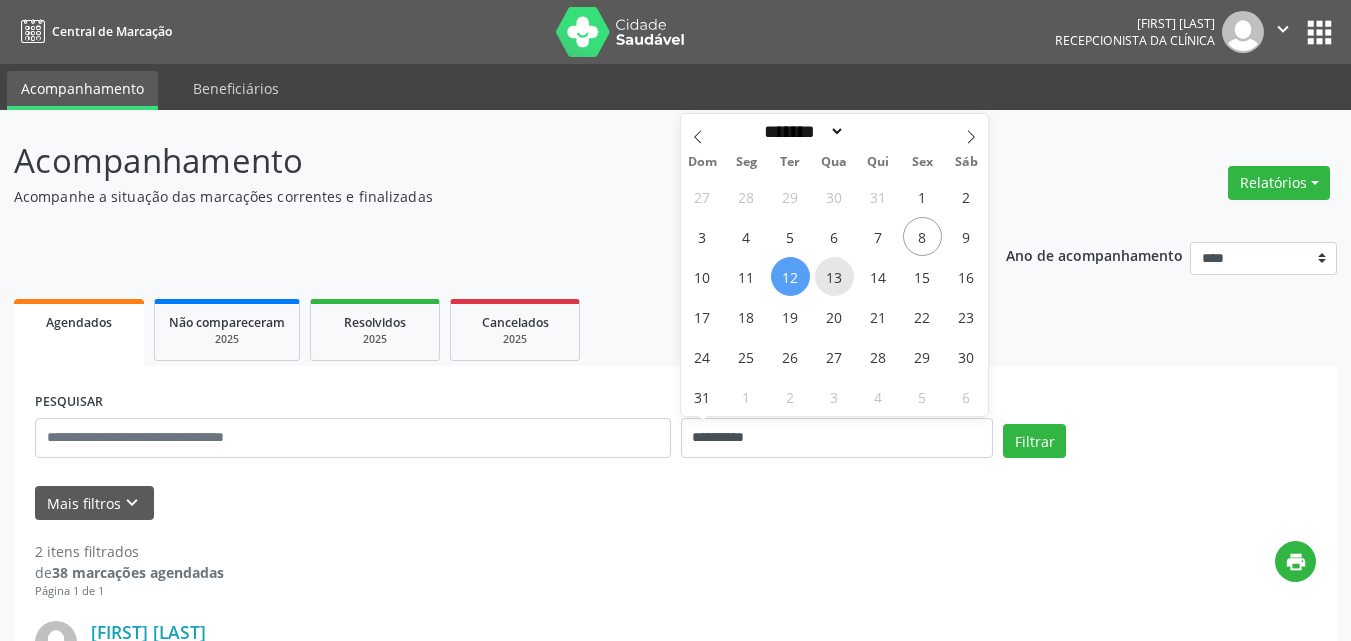 click on "13" at bounding box center (834, 276) 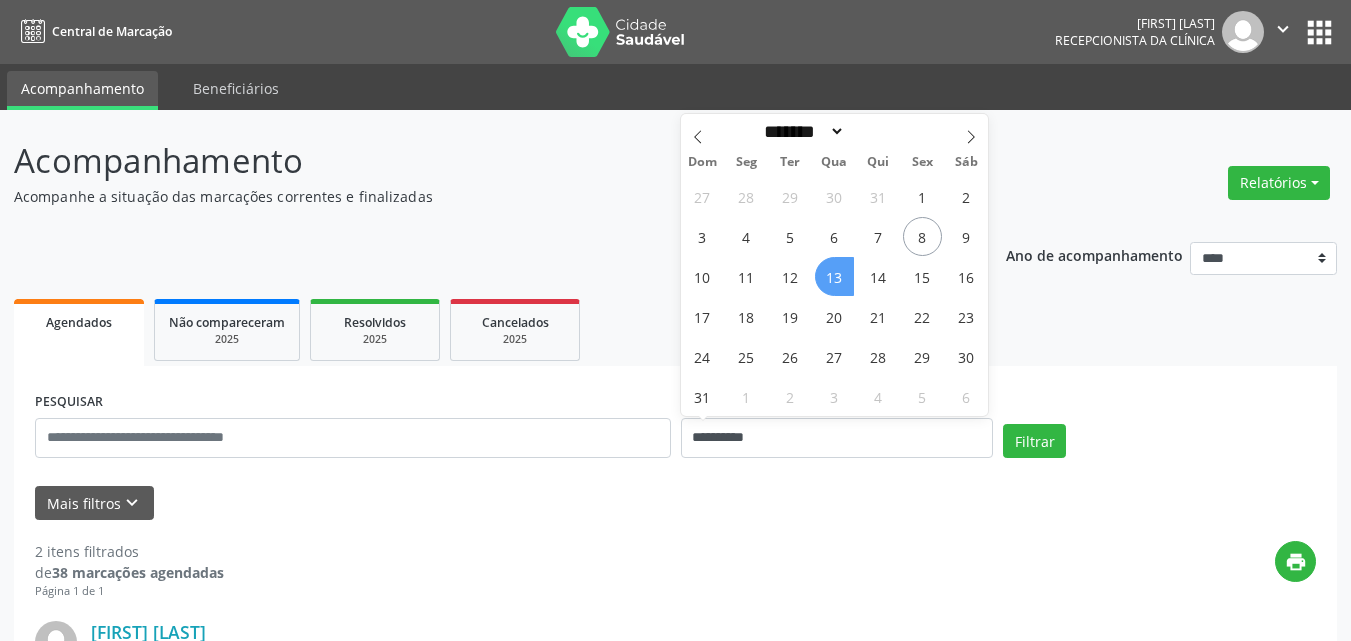 click on "13" at bounding box center (834, 276) 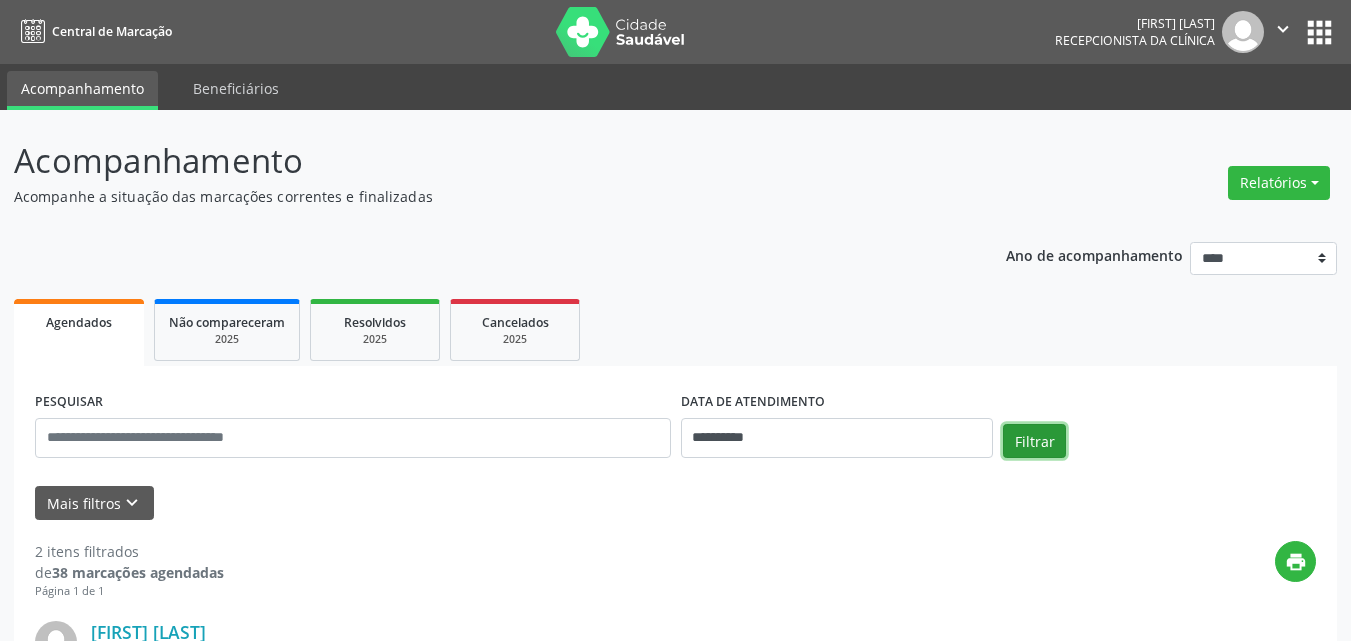 click on "Filtrar" at bounding box center (1034, 441) 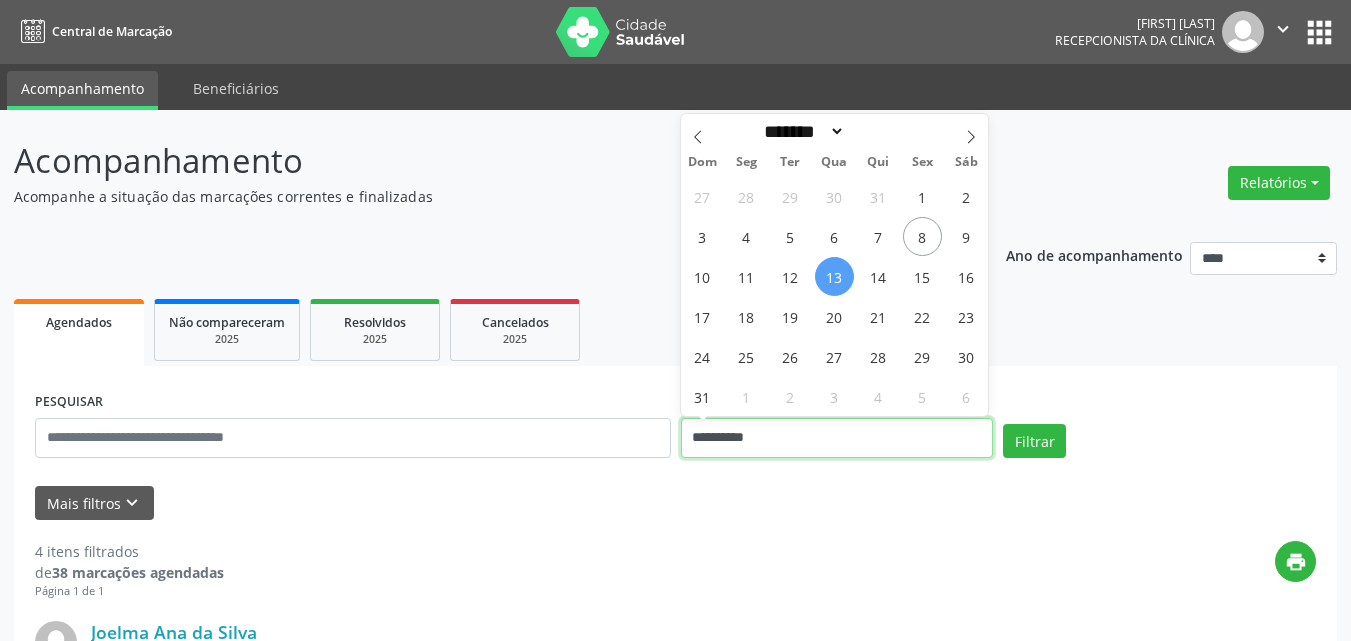 click on "**********" at bounding box center [837, 438] 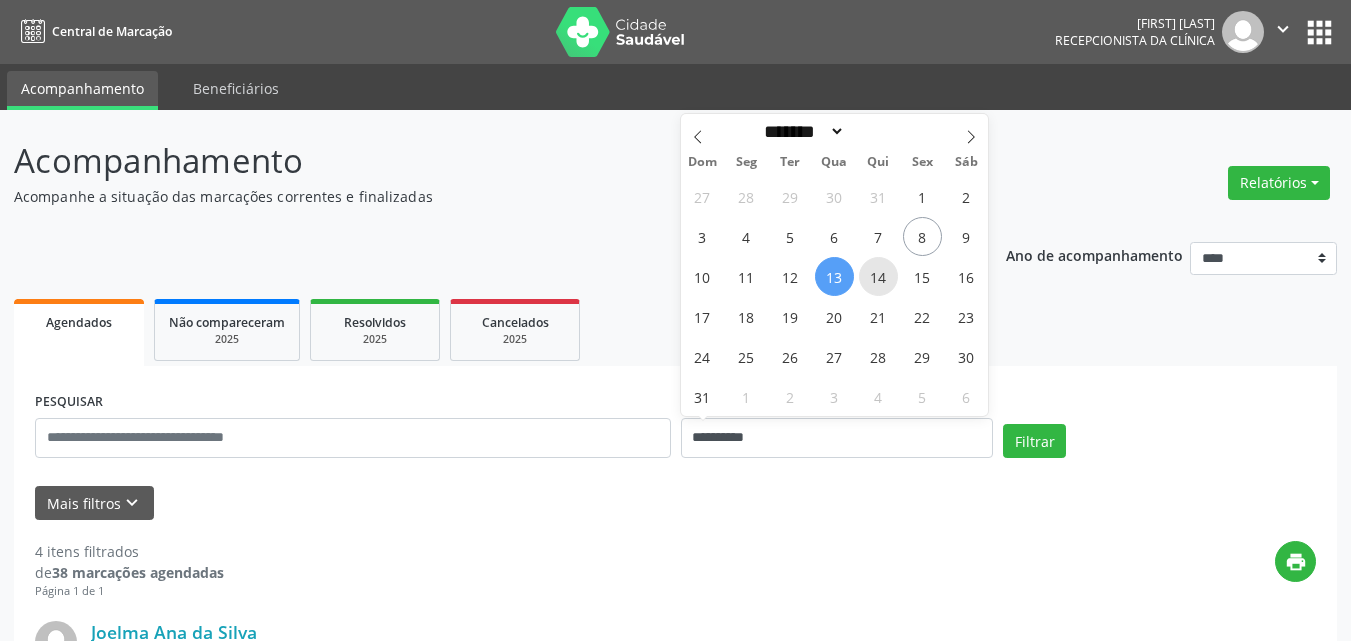 click on "14" at bounding box center [878, 276] 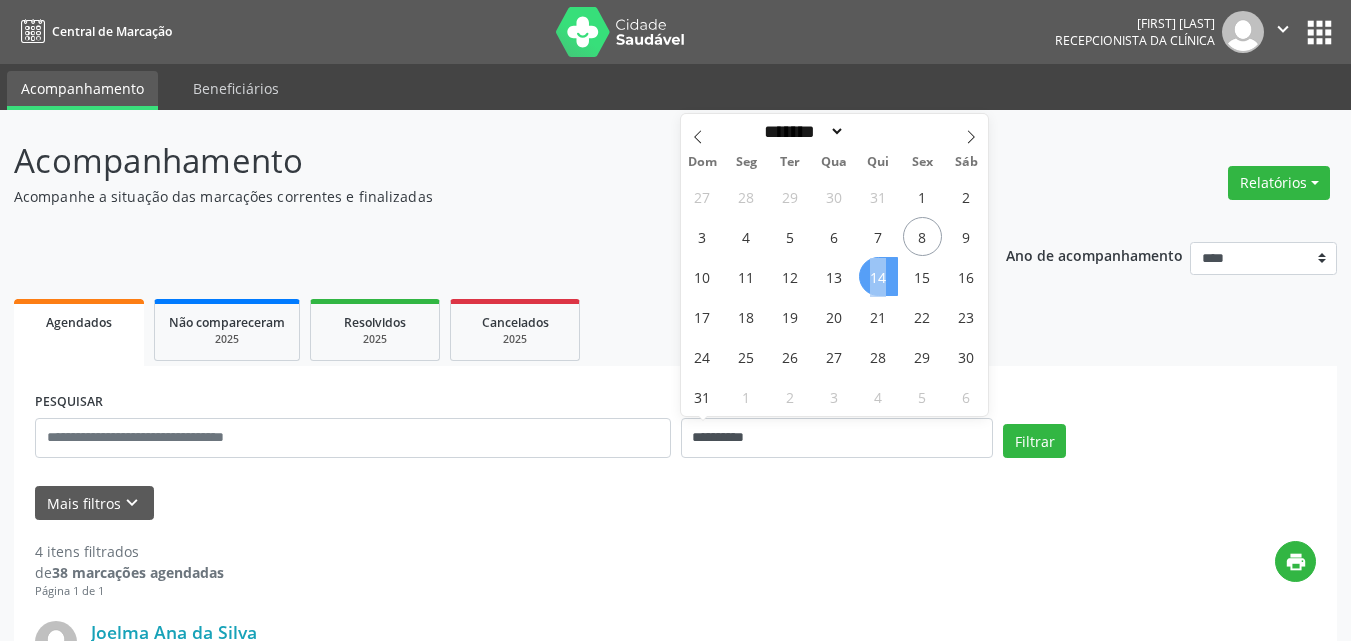 click on "14" at bounding box center [878, 276] 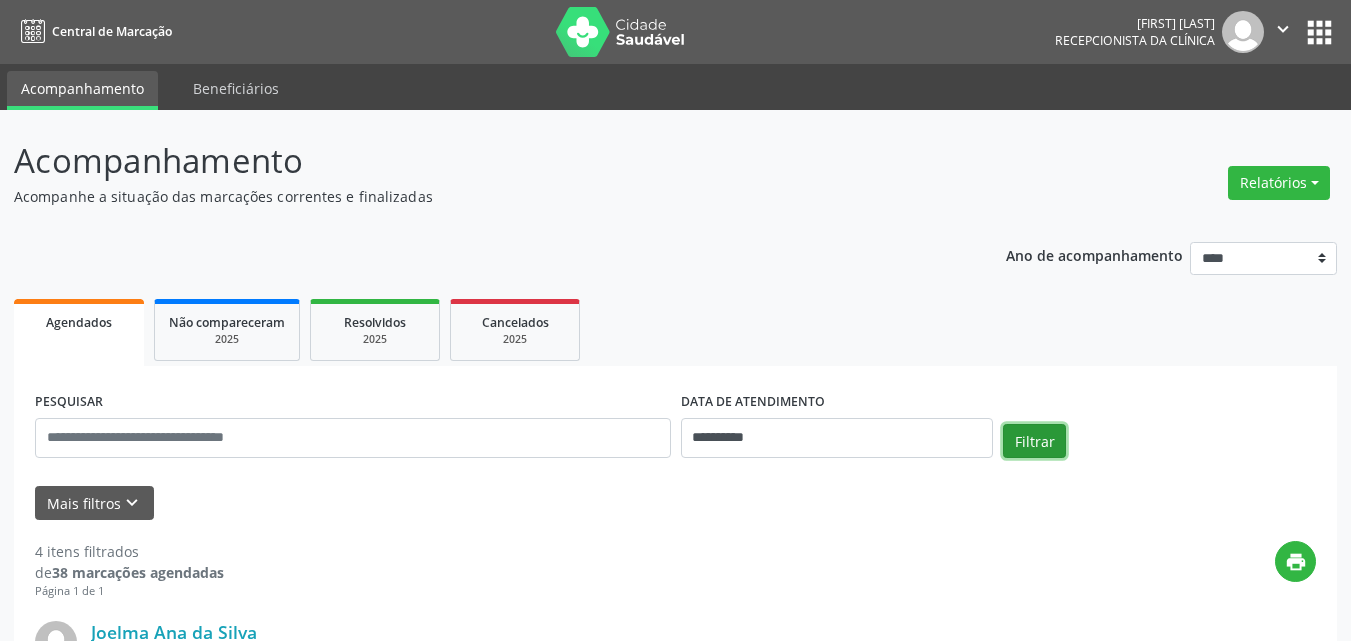 click on "Filtrar" at bounding box center (1034, 441) 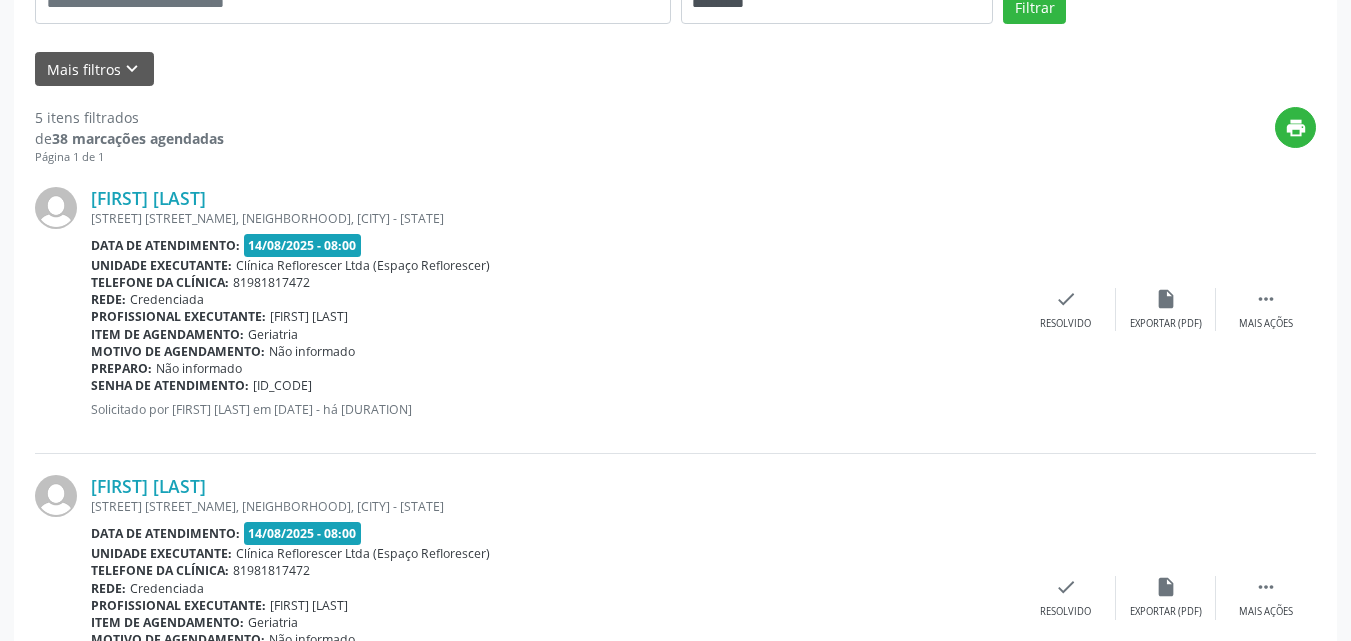 scroll, scrollTop: 534, scrollLeft: 0, axis: vertical 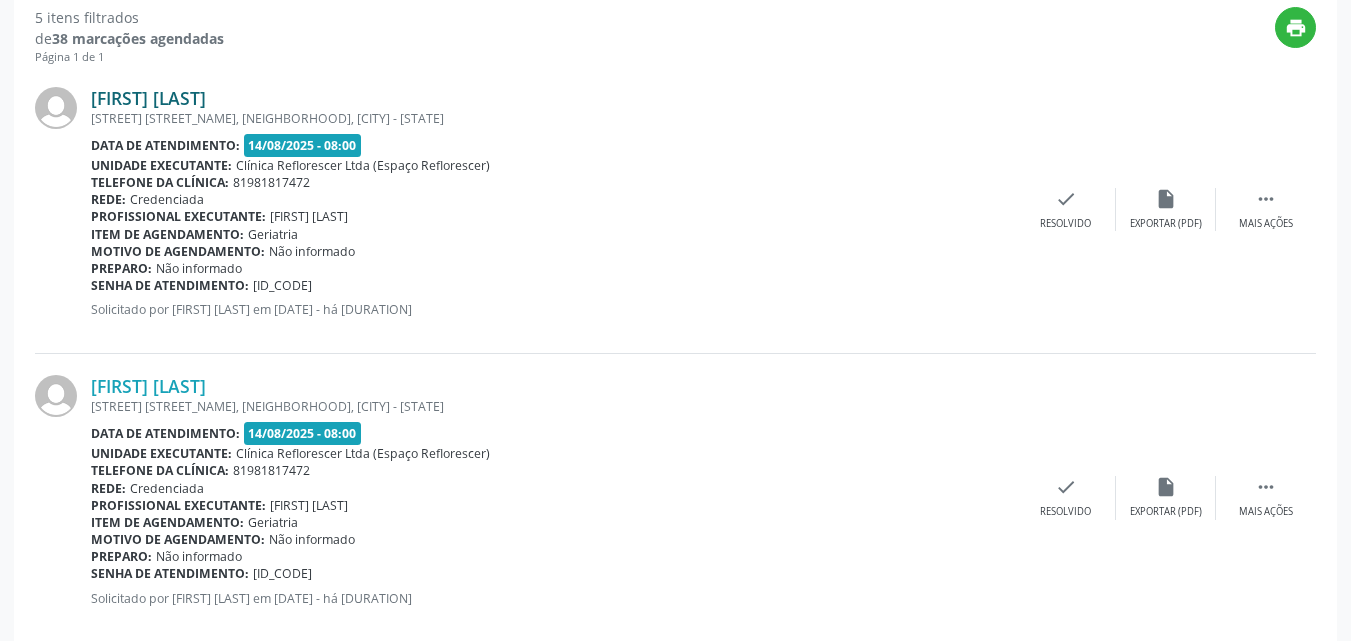 click on "[FIRST] [LAST]" at bounding box center [148, 98] 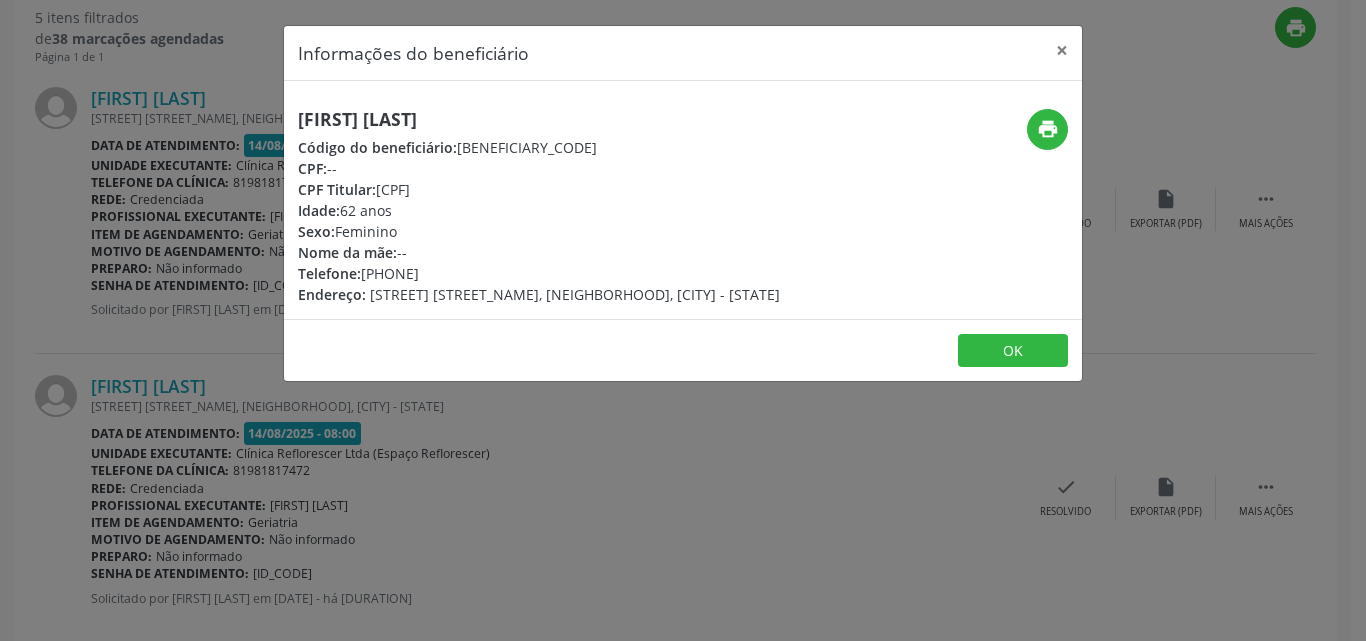 drag, startPoint x: 295, startPoint y: 109, endPoint x: 663, endPoint y: 126, distance: 368.39246 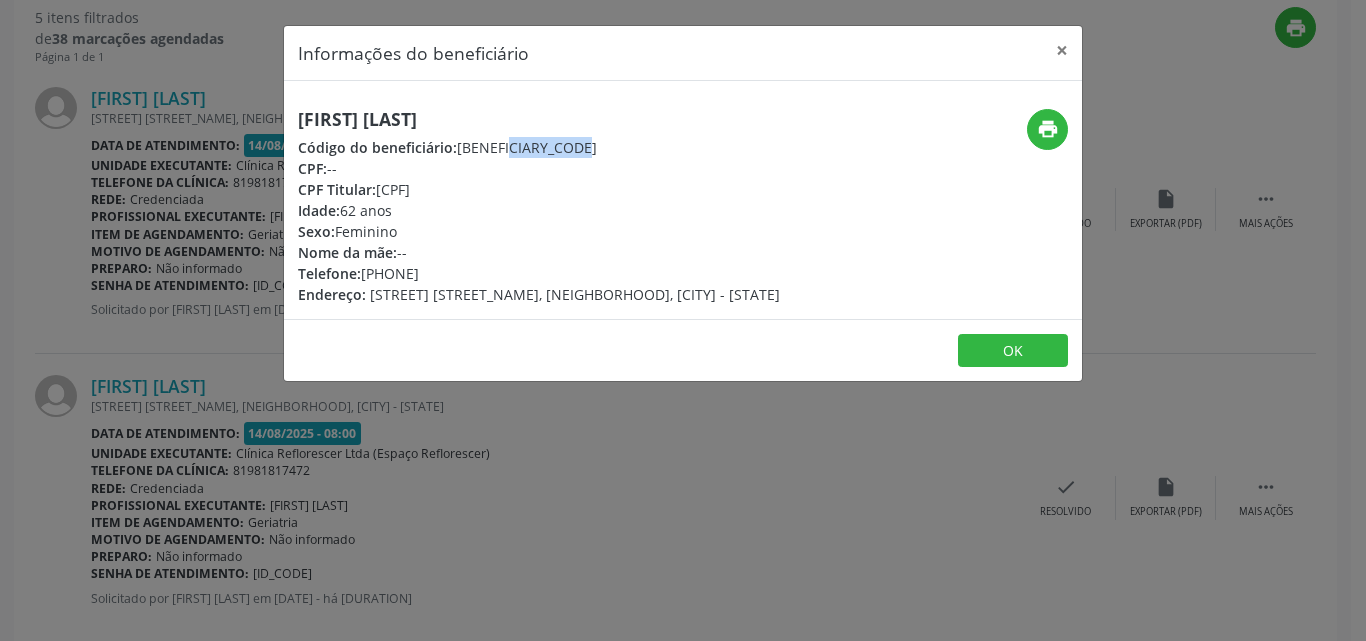 drag, startPoint x: 459, startPoint y: 144, endPoint x: 590, endPoint y: 144, distance: 131 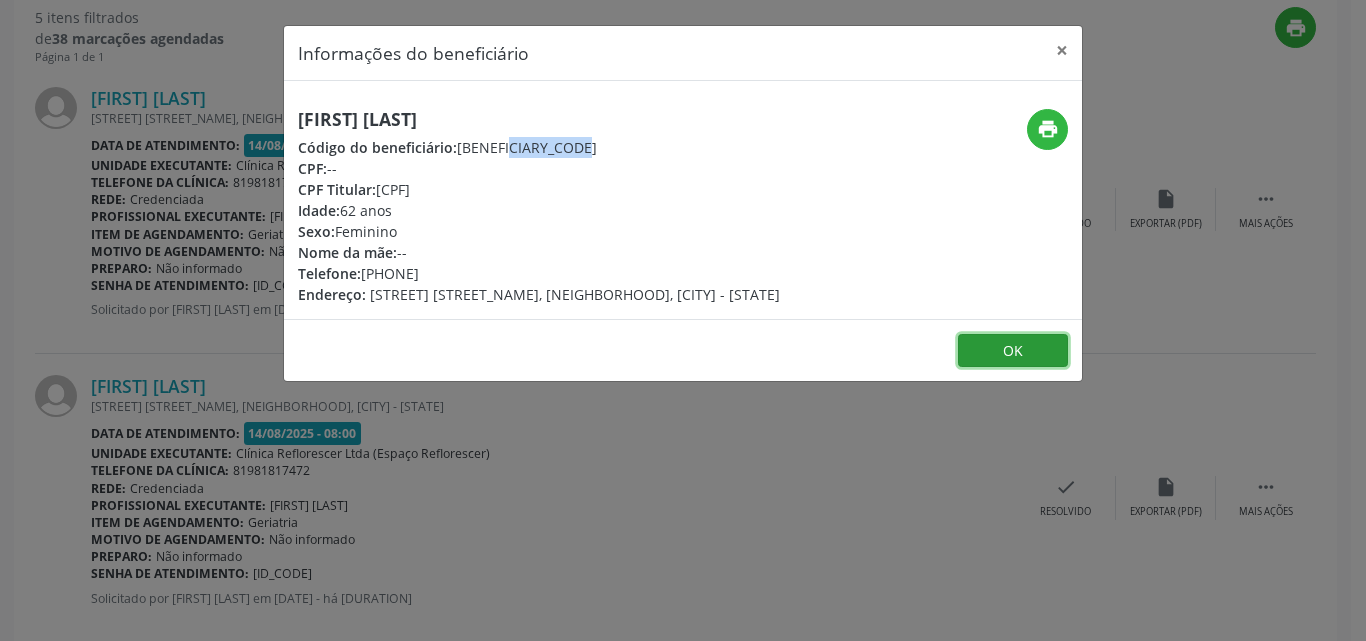 click on "OK" at bounding box center [1013, 351] 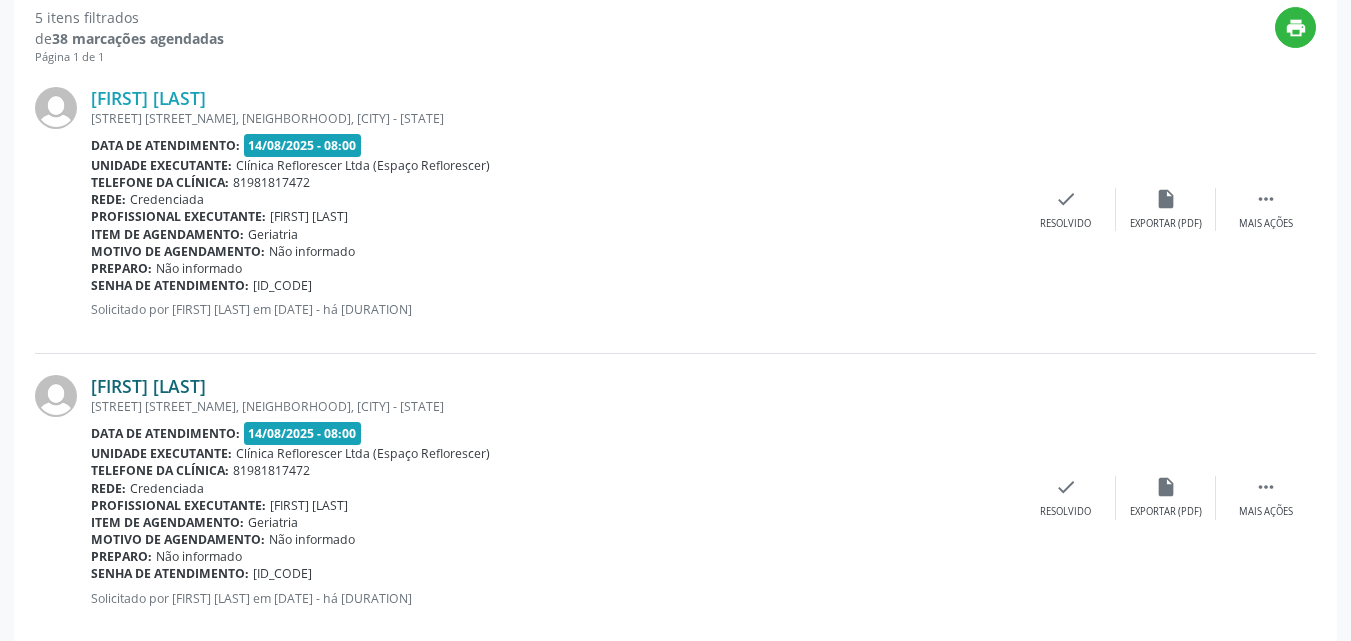 click on "[FIRST] [LAST]" at bounding box center [148, 386] 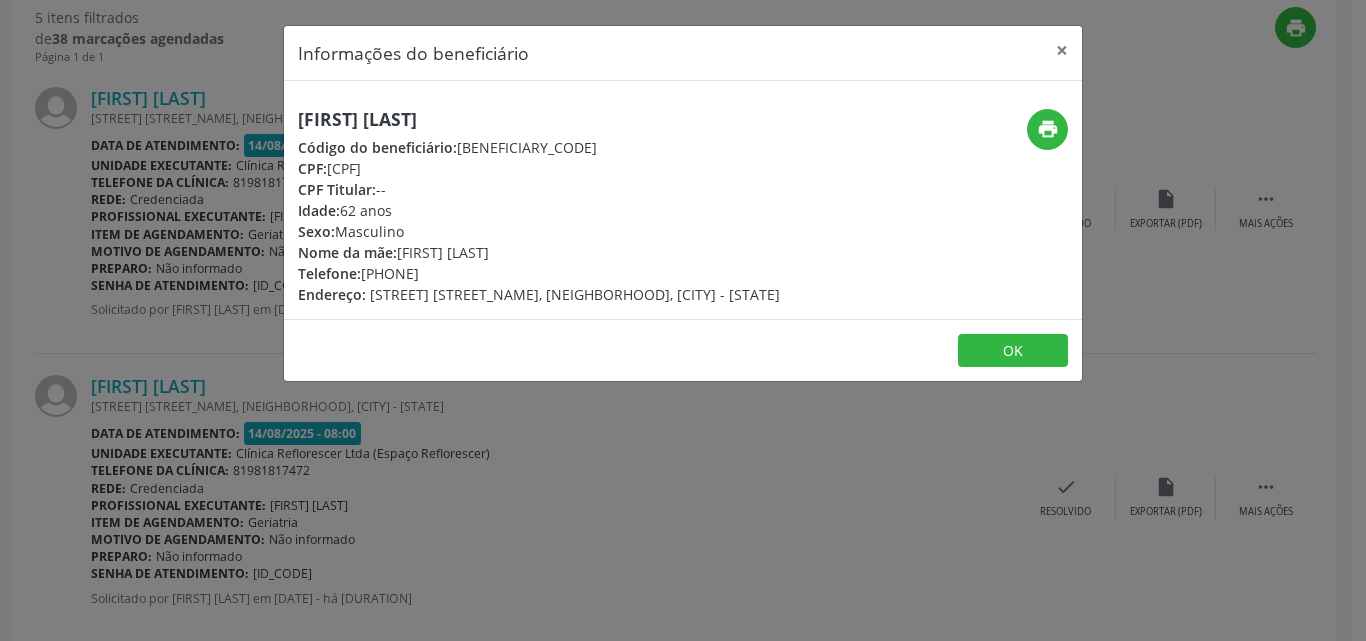 drag, startPoint x: 296, startPoint y: 115, endPoint x: 610, endPoint y: 115, distance: 314 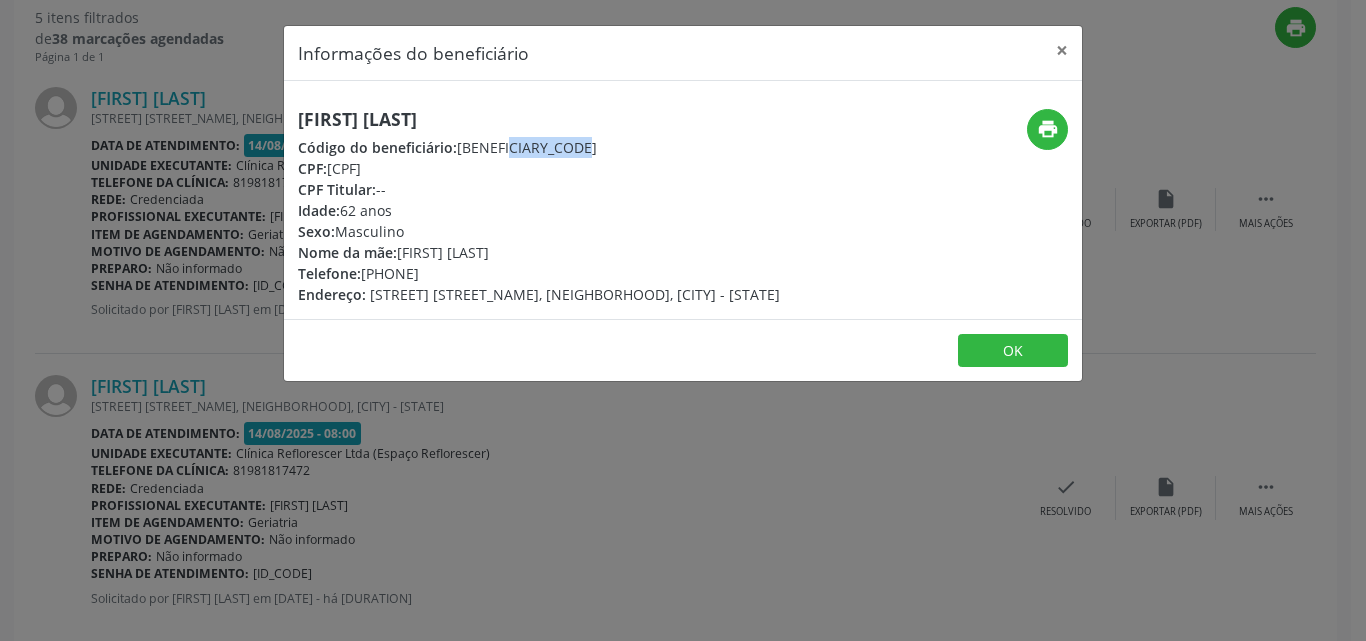 drag, startPoint x: 456, startPoint y: 148, endPoint x: 572, endPoint y: 149, distance: 116.00431 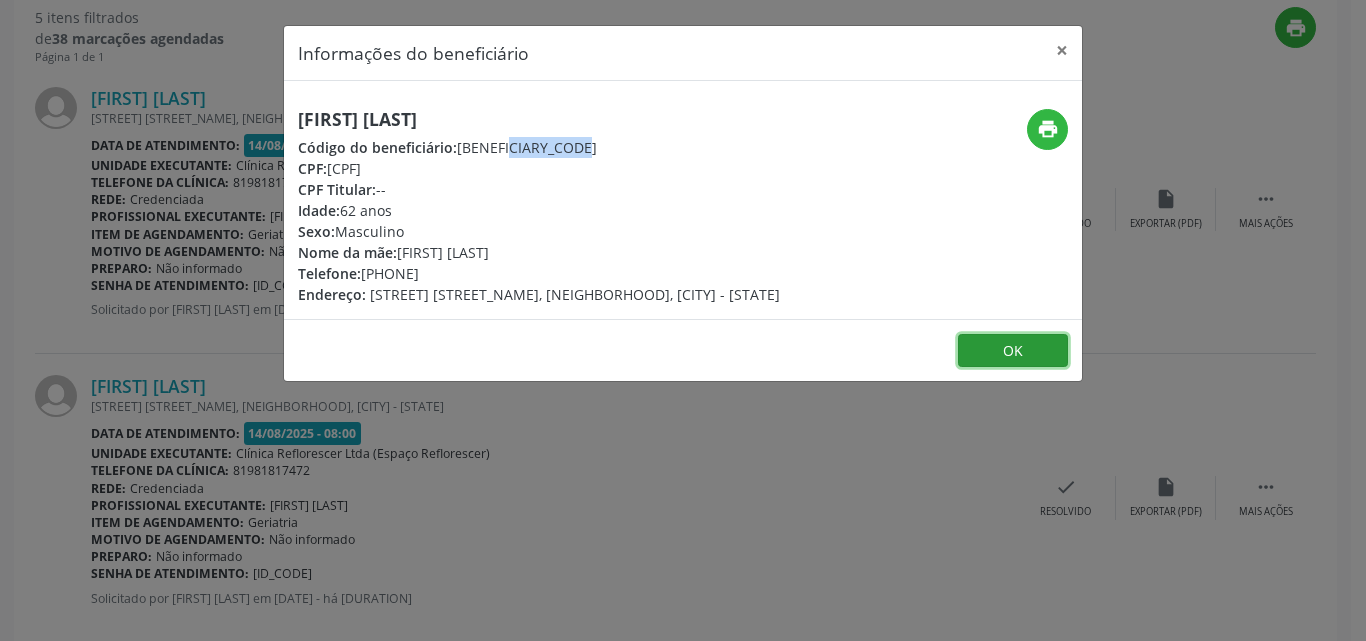 click on "OK" at bounding box center [1013, 351] 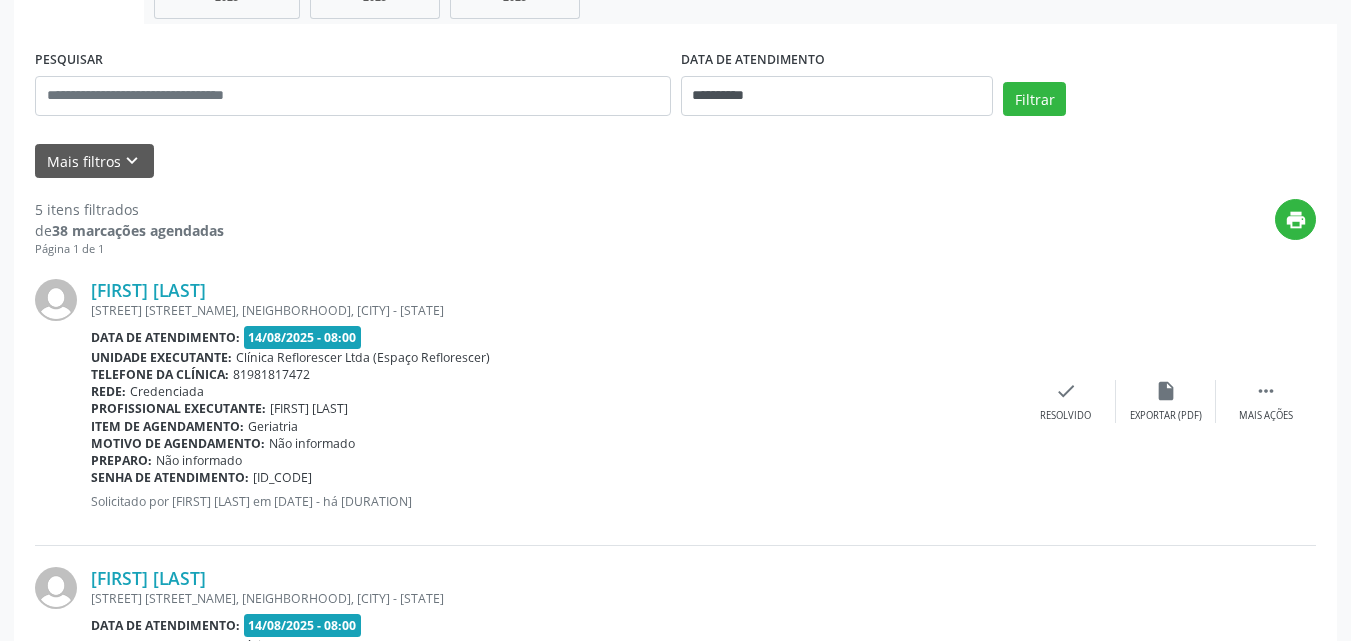 scroll, scrollTop: 34, scrollLeft: 0, axis: vertical 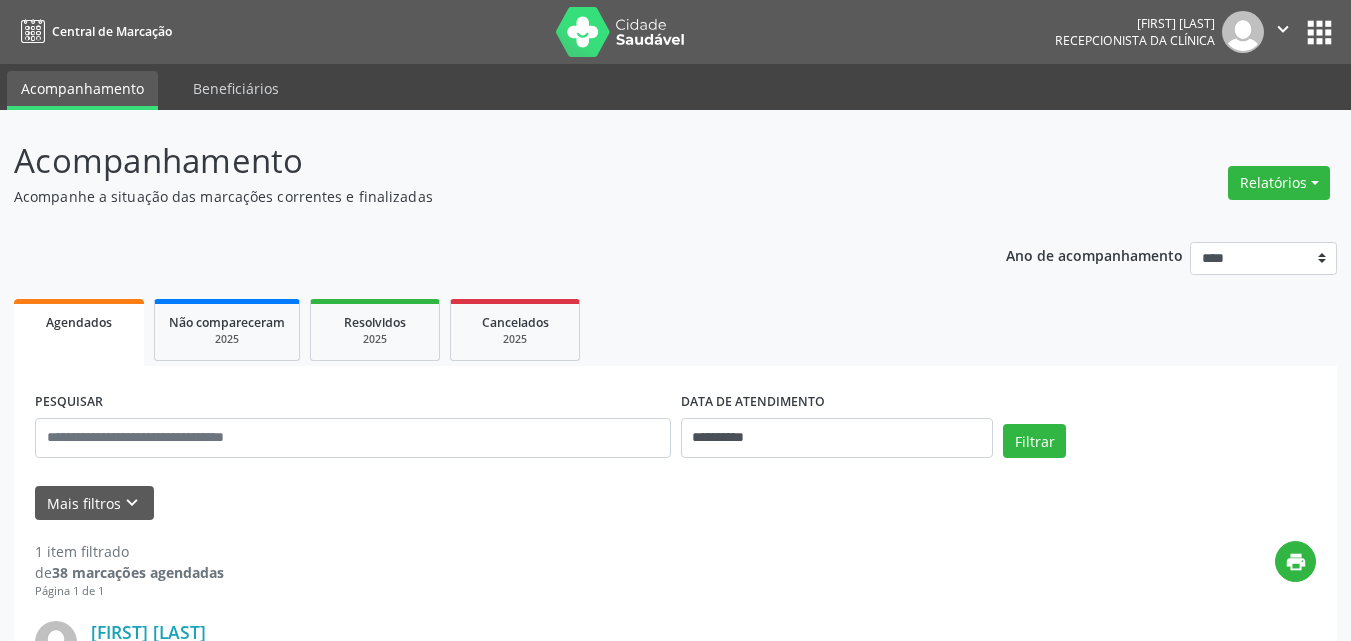 click on "Acompanhamento" at bounding box center (477, 161) 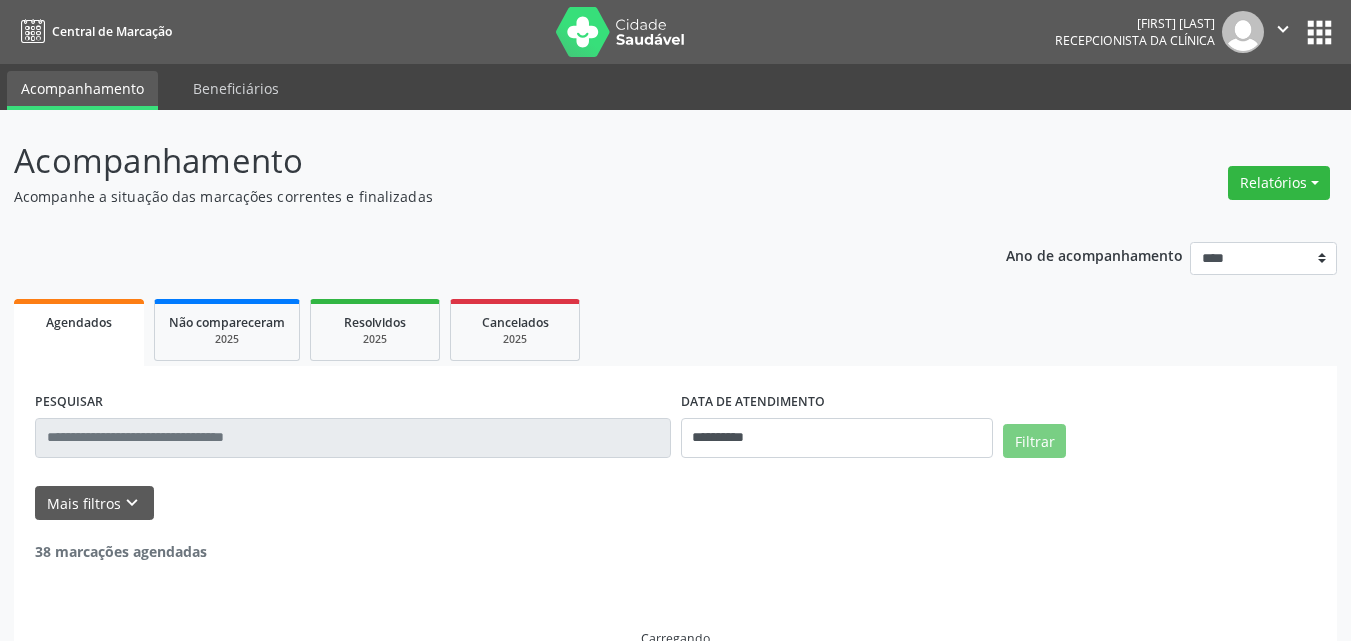 scroll, scrollTop: 0, scrollLeft: 0, axis: both 